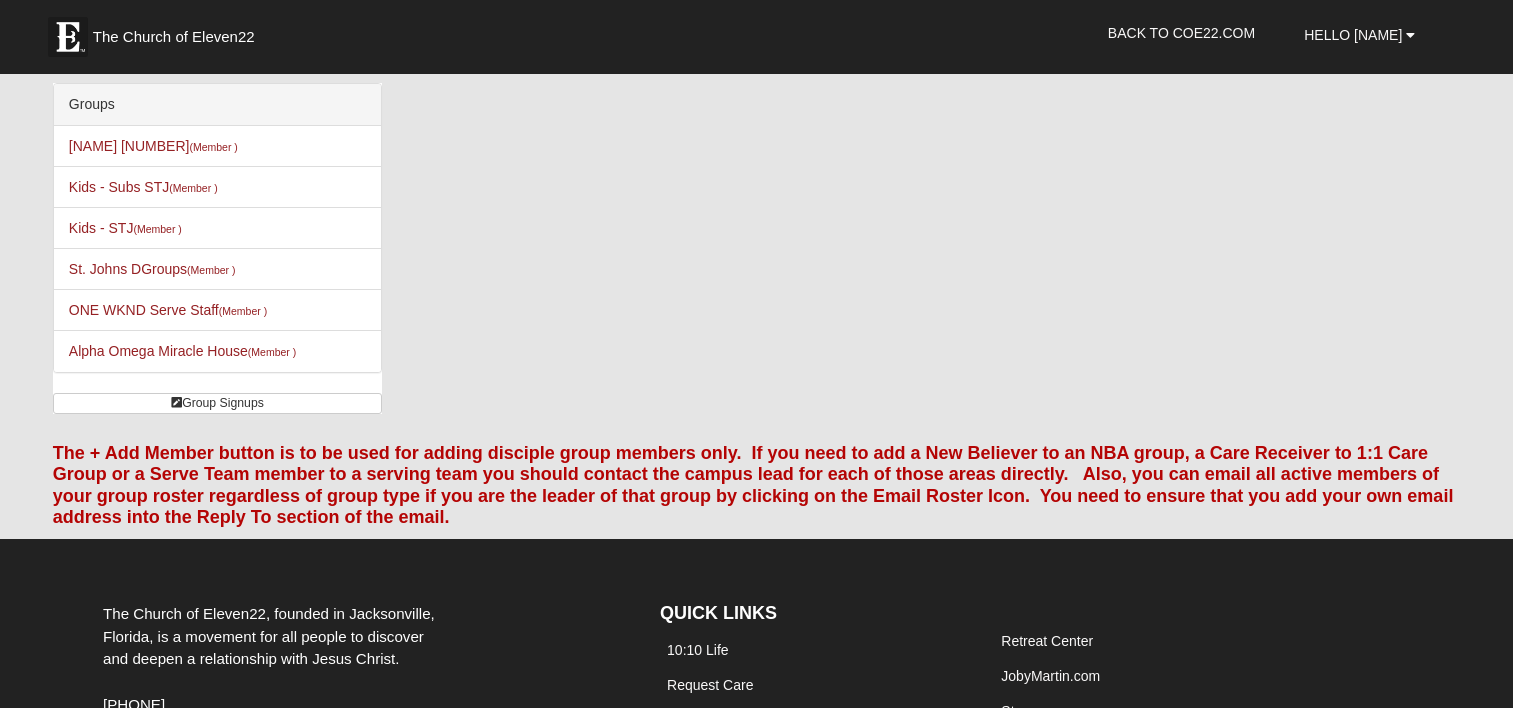 scroll, scrollTop: 0, scrollLeft: 0, axis: both 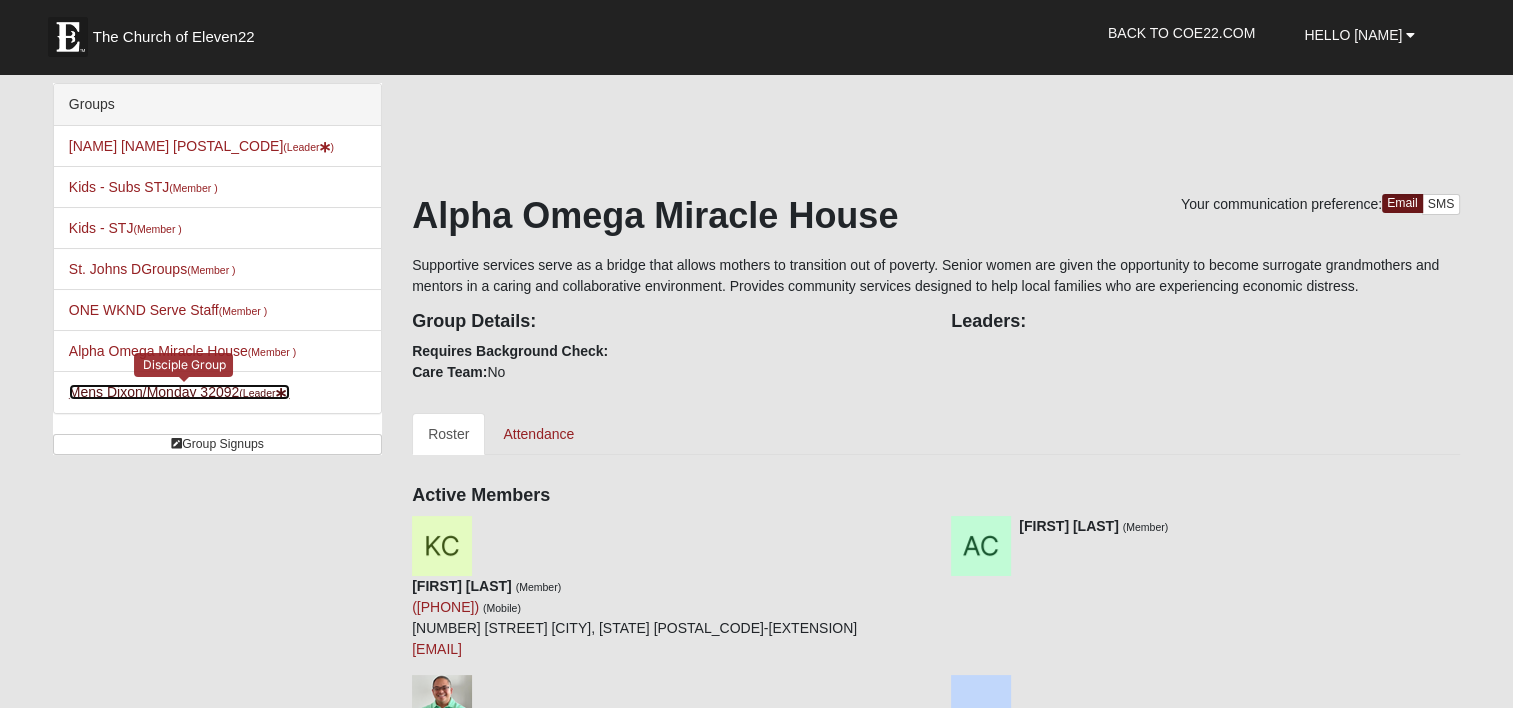 click on "Mens Dixon/Monday 32092  (Leader
)" at bounding box center (179, 392) 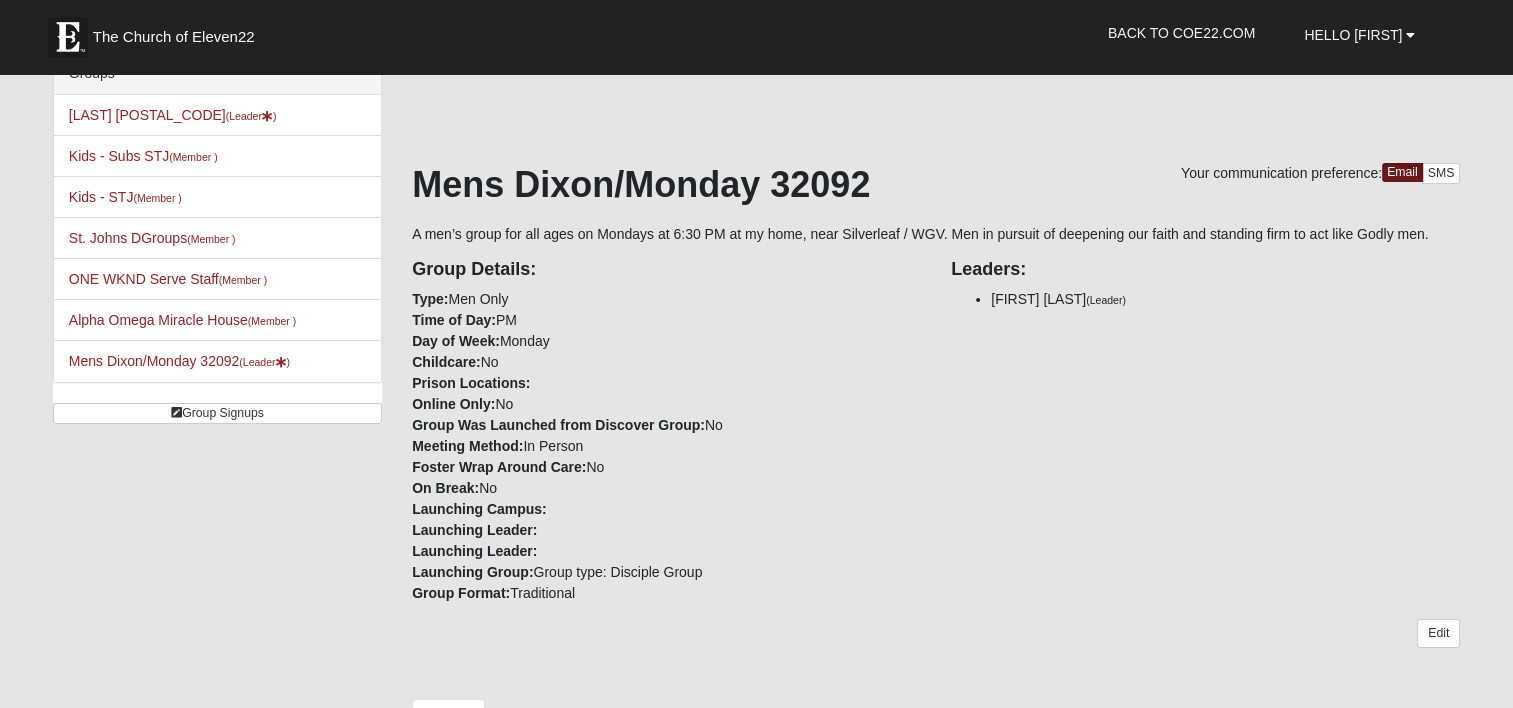 scroll, scrollTop: 0, scrollLeft: 0, axis: both 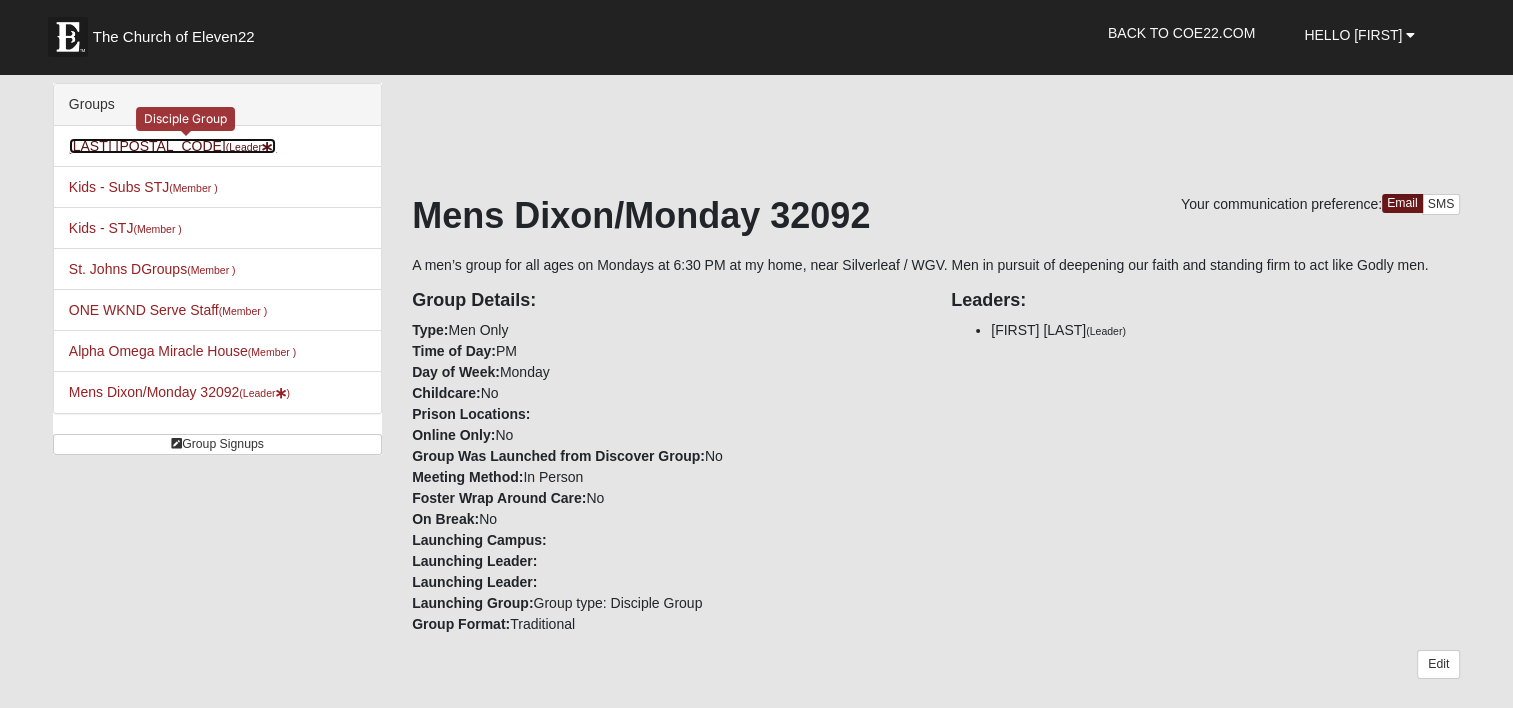 click on "[LAST] [POSTAL_CODE]  (Leader
)" at bounding box center [173, 146] 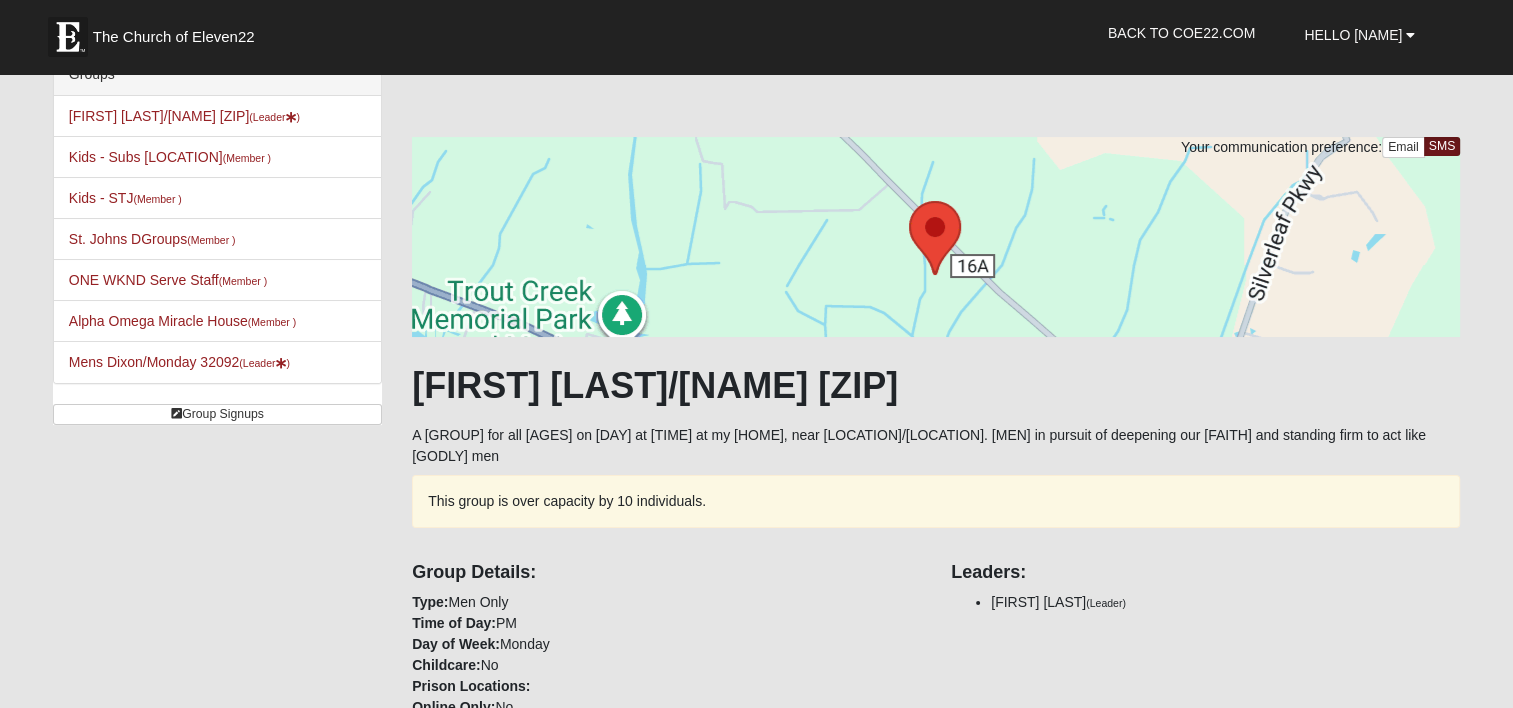 scroll, scrollTop: 0, scrollLeft: 0, axis: both 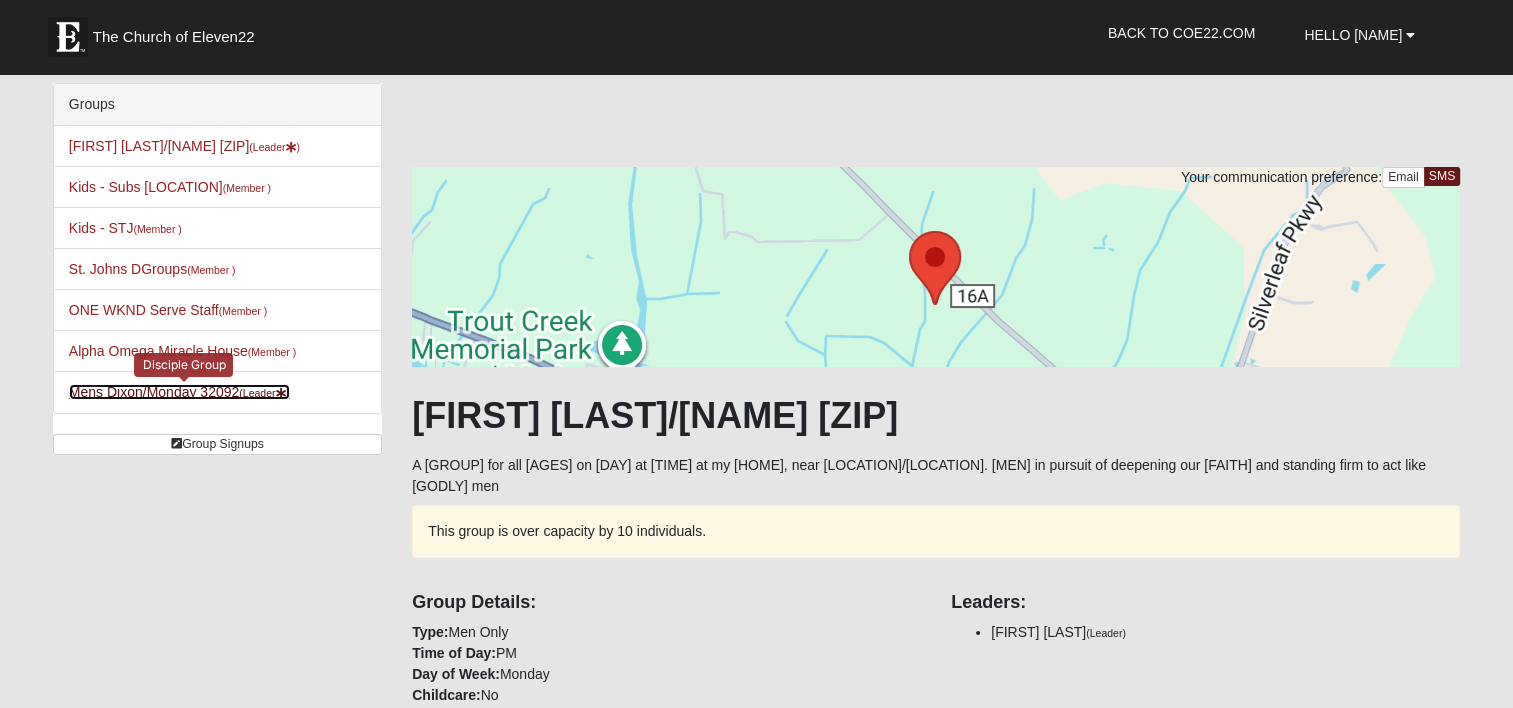 click on "Mens Dixon/Monday 32092  (Leader
)" at bounding box center (179, 392) 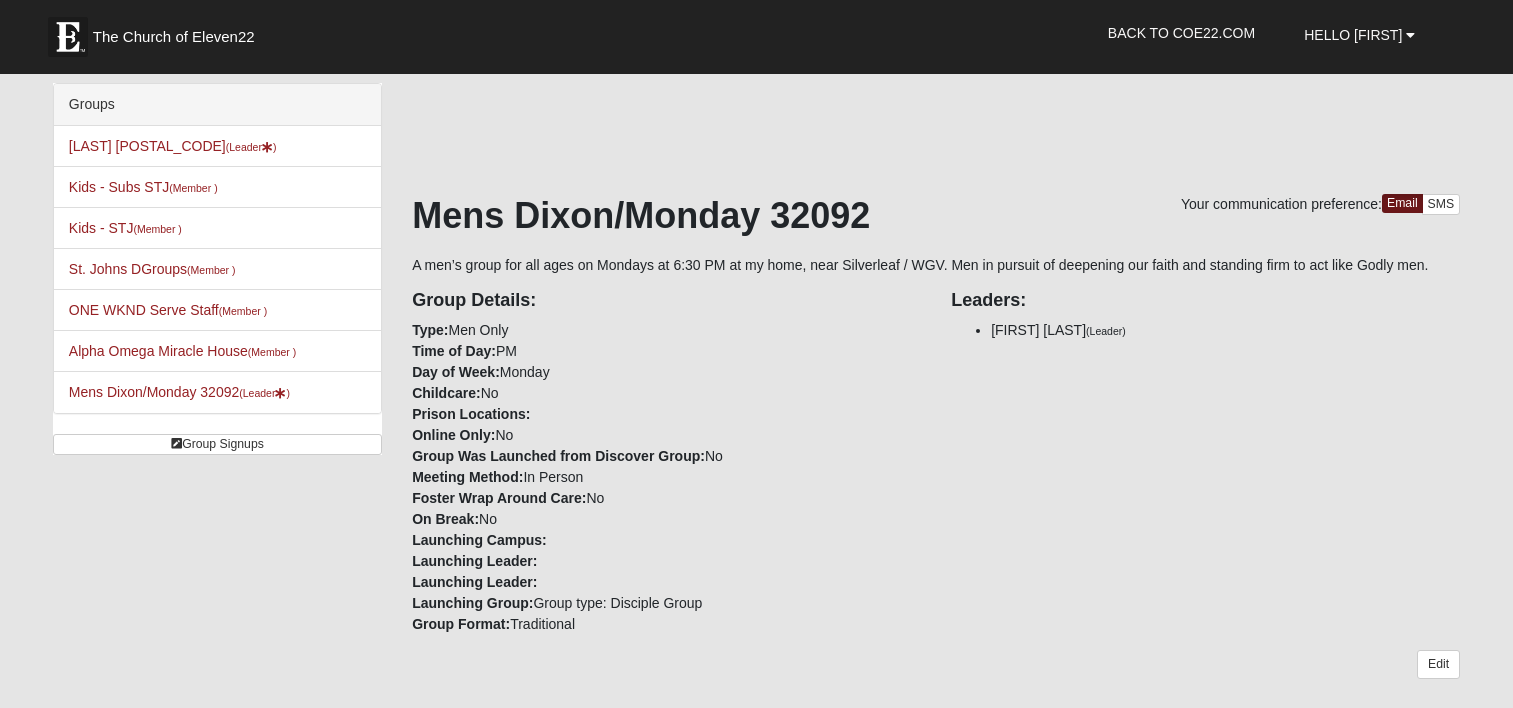 scroll, scrollTop: 0, scrollLeft: 0, axis: both 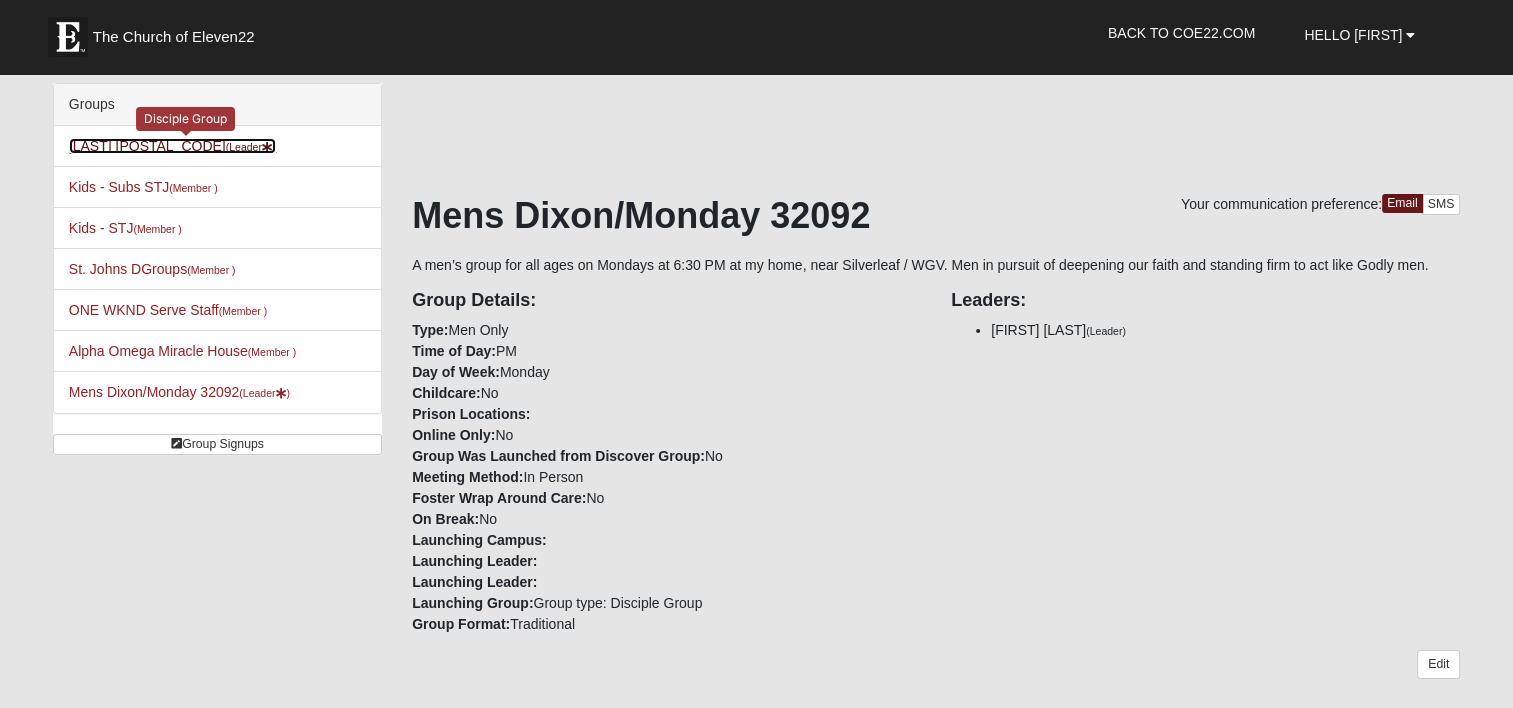 click on "[LAST] [POSTAL_CODE]  (Leader
)" at bounding box center [173, 146] 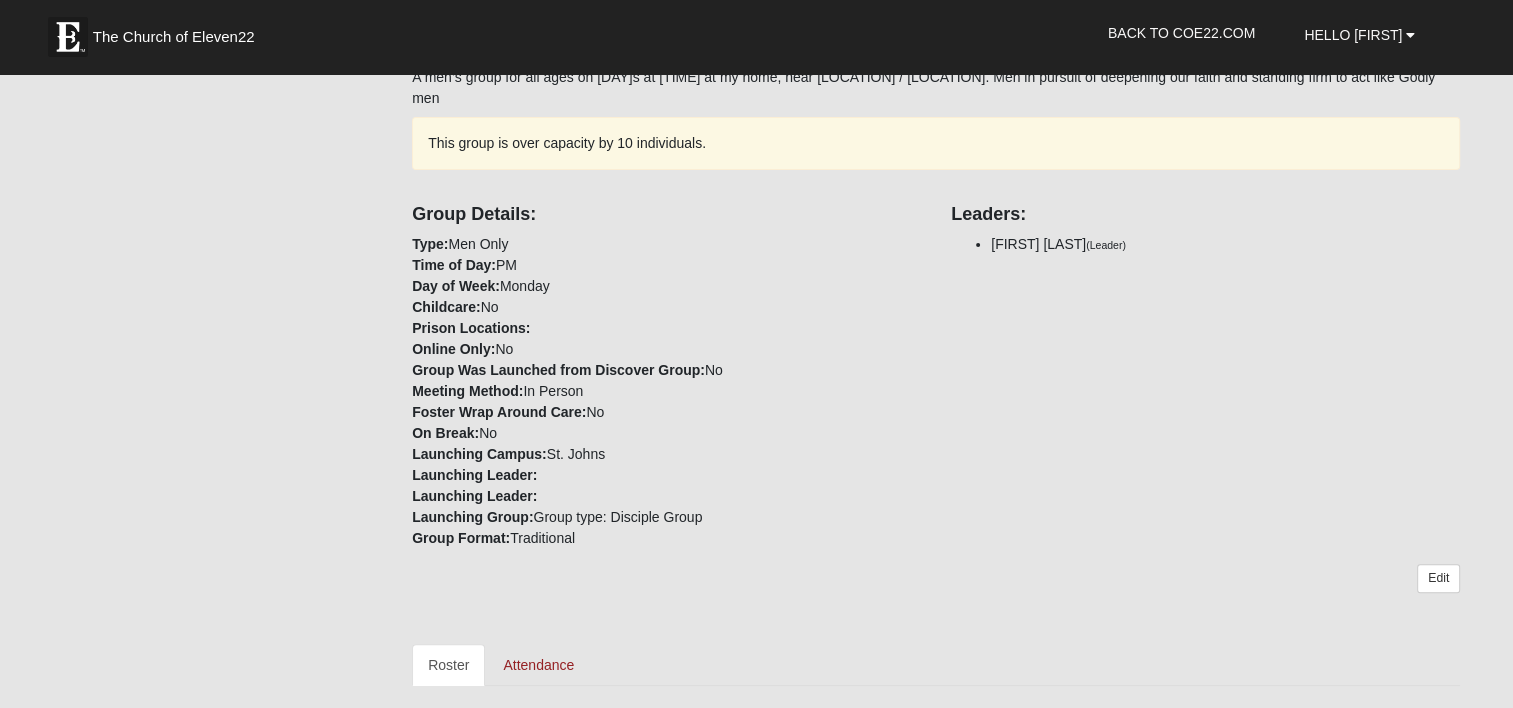 scroll, scrollTop: 390, scrollLeft: 0, axis: vertical 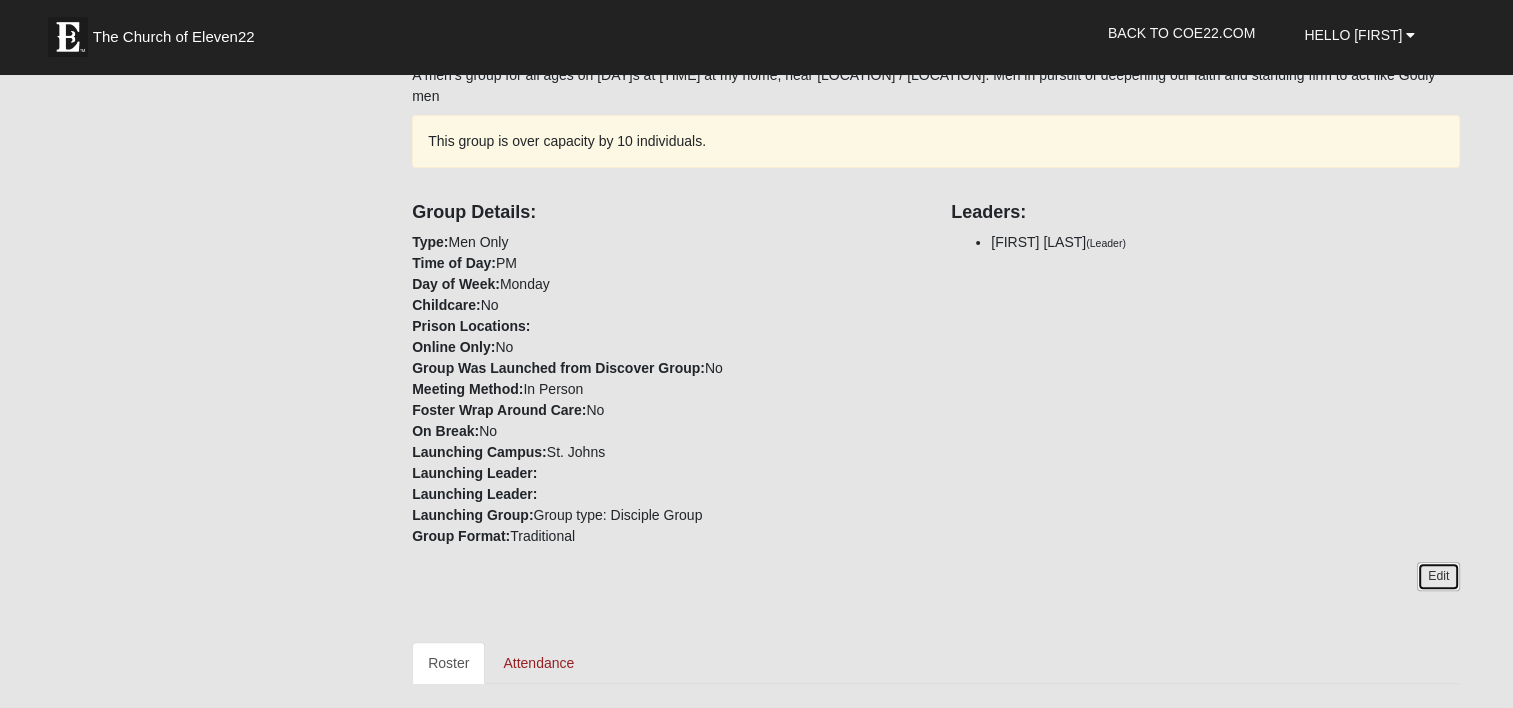 click on "Edit" at bounding box center (1438, 576) 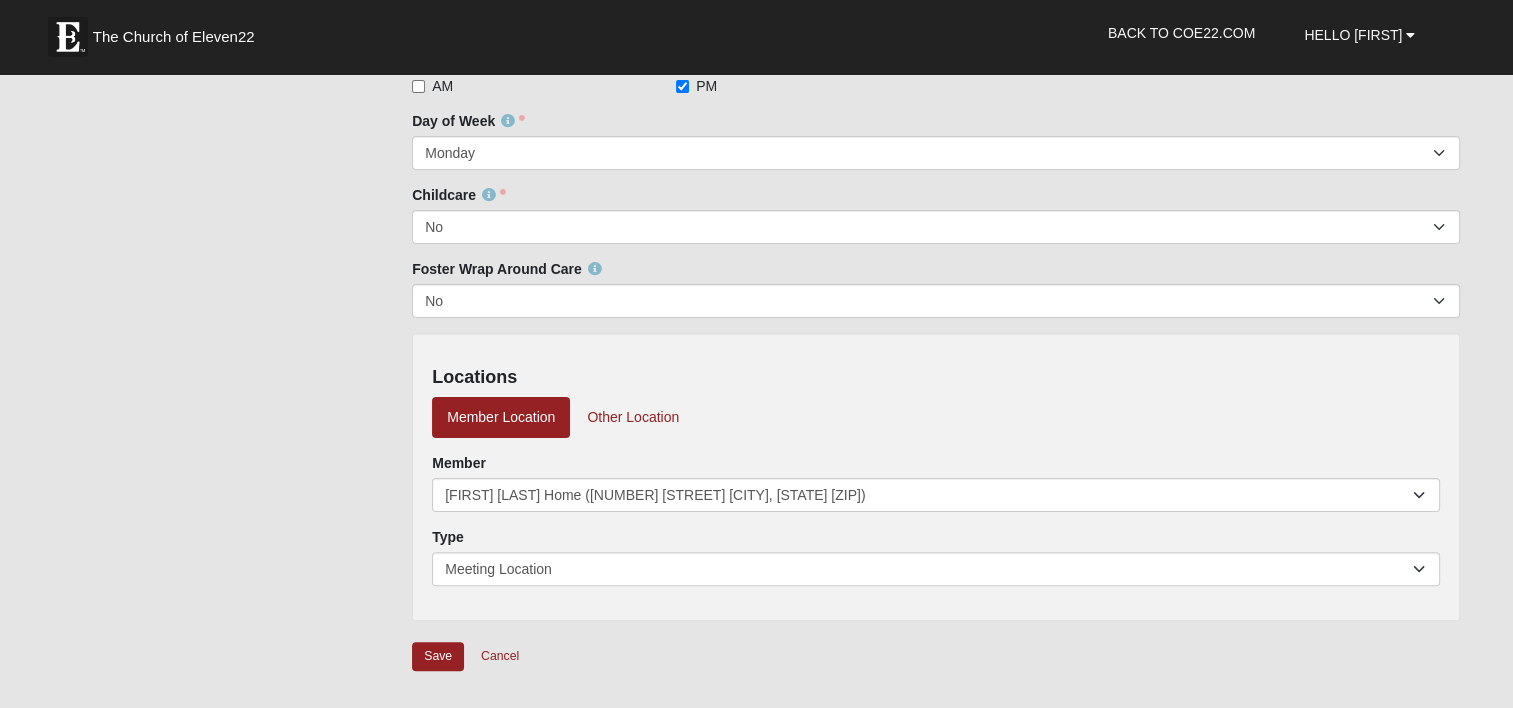 scroll, scrollTop: 463, scrollLeft: 0, axis: vertical 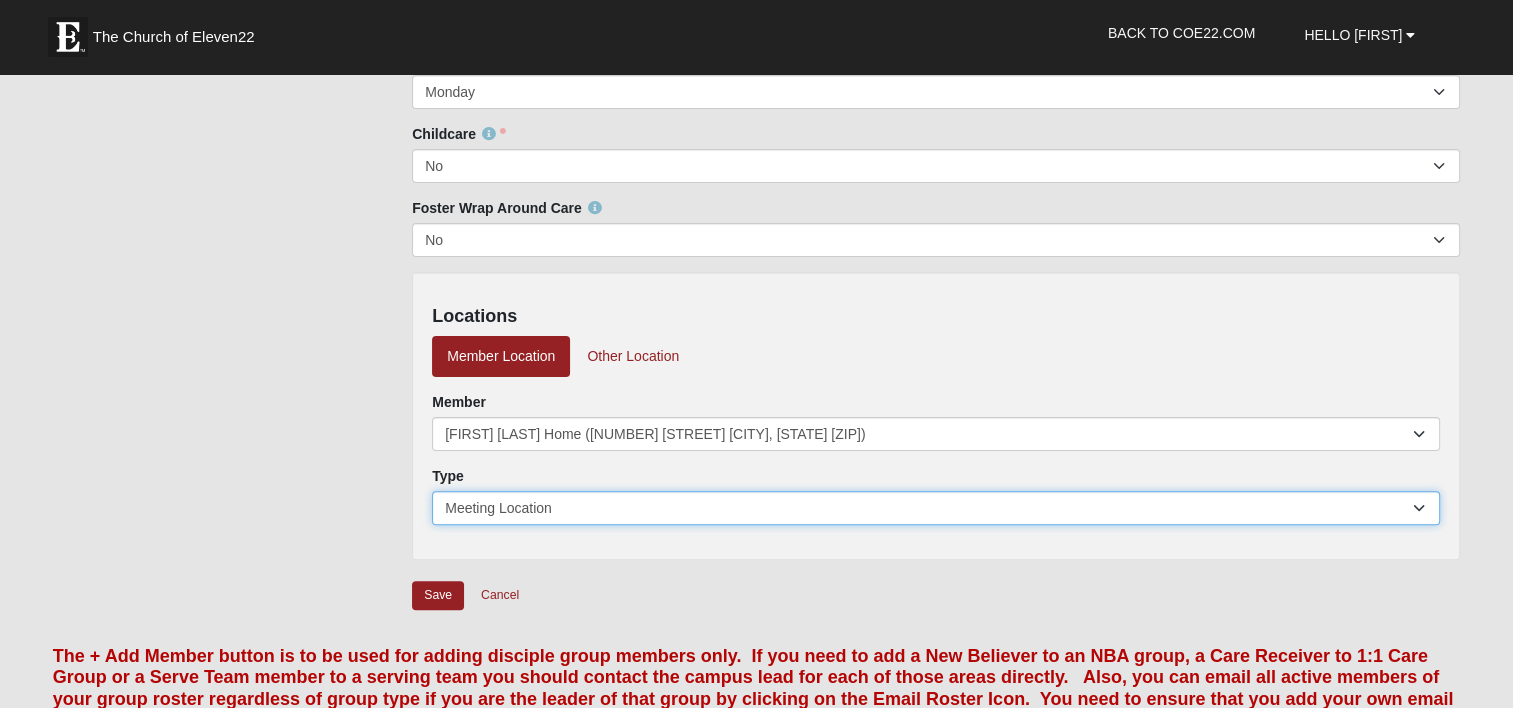 click on "Meeting Location" at bounding box center [936, 508] 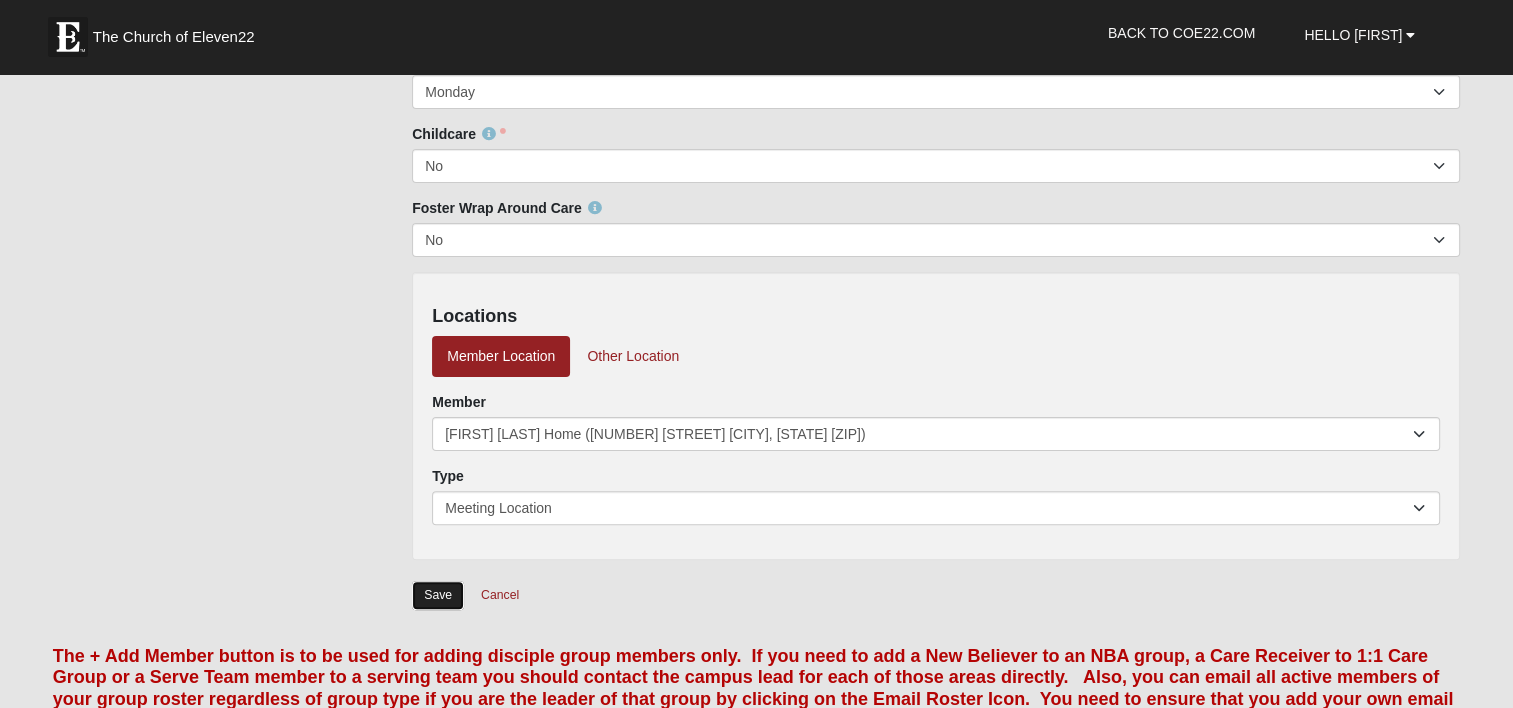 click on "Save" at bounding box center (438, 595) 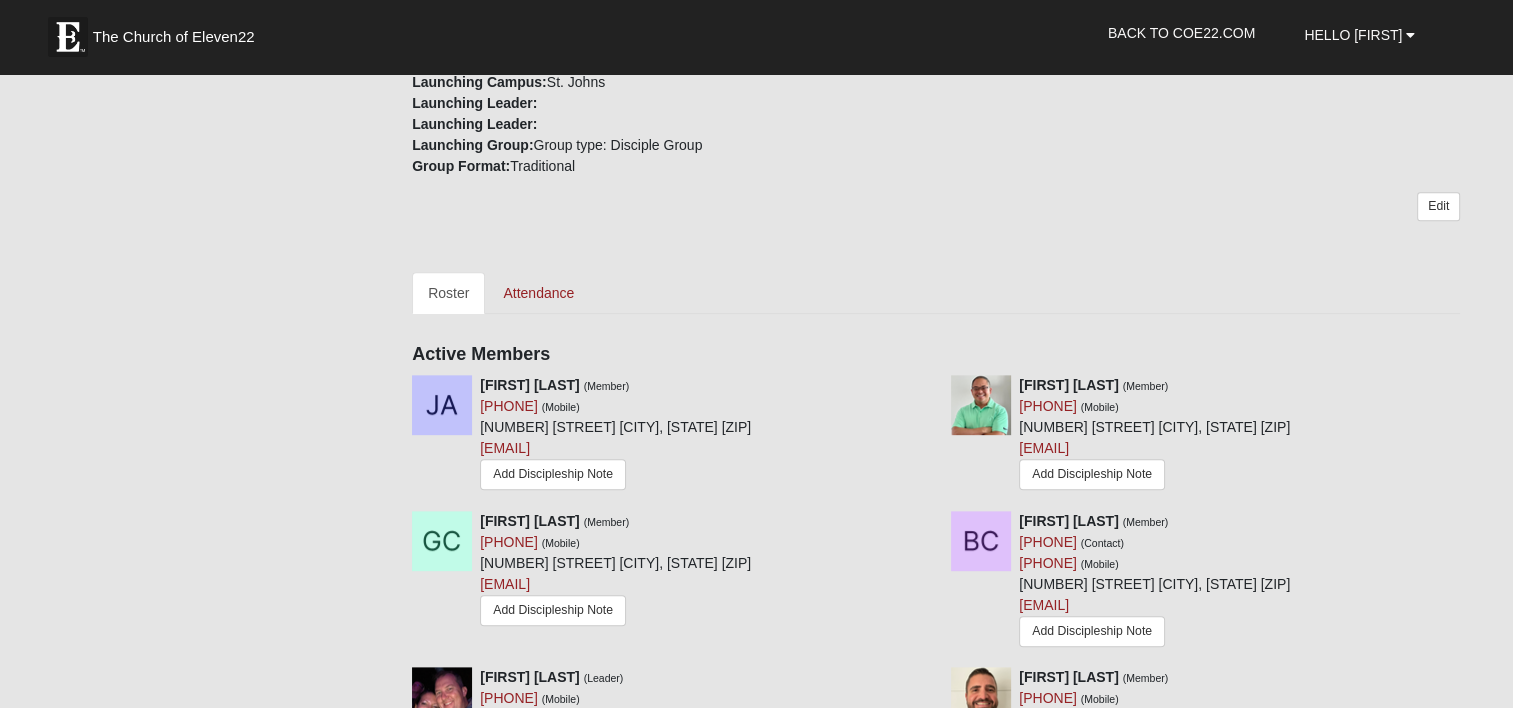 scroll, scrollTop: 759, scrollLeft: 0, axis: vertical 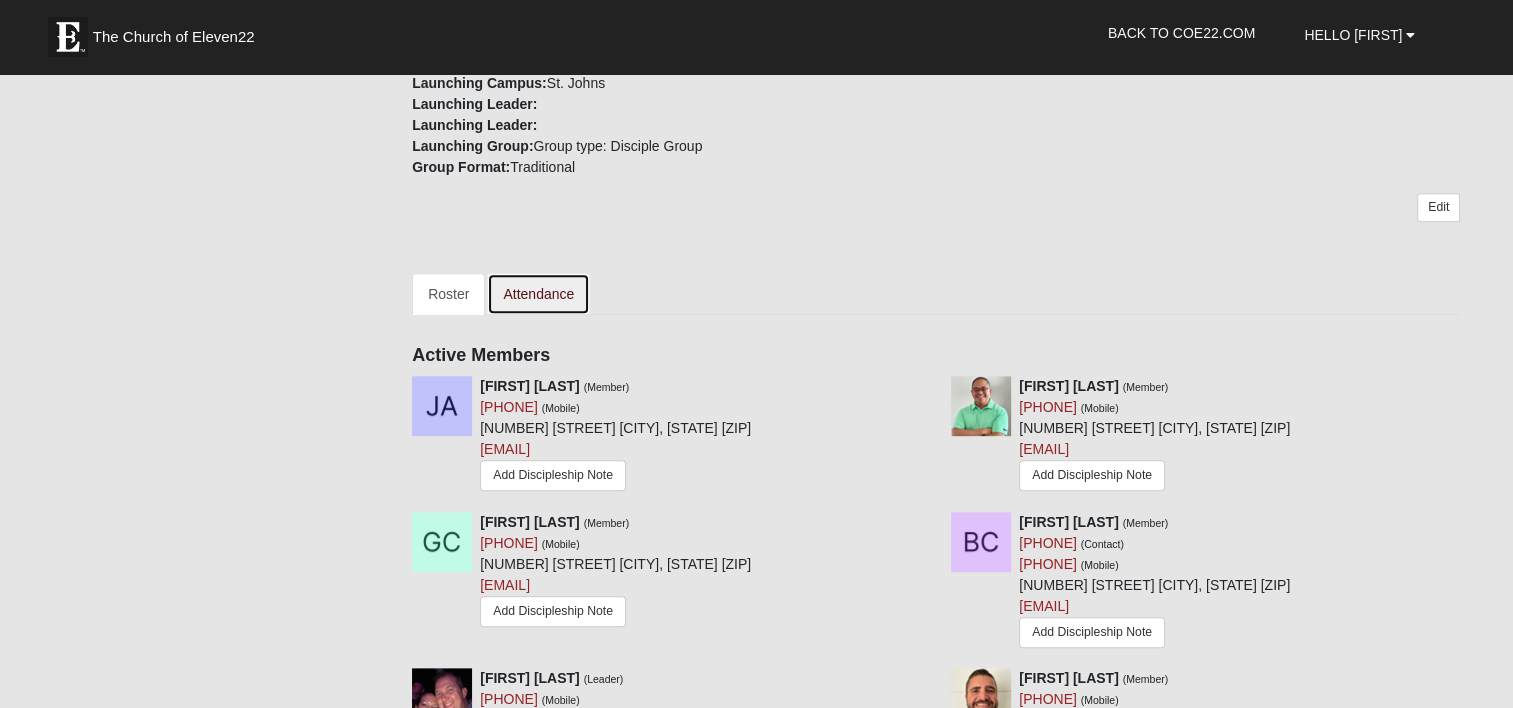 click on "Attendance" at bounding box center [538, 294] 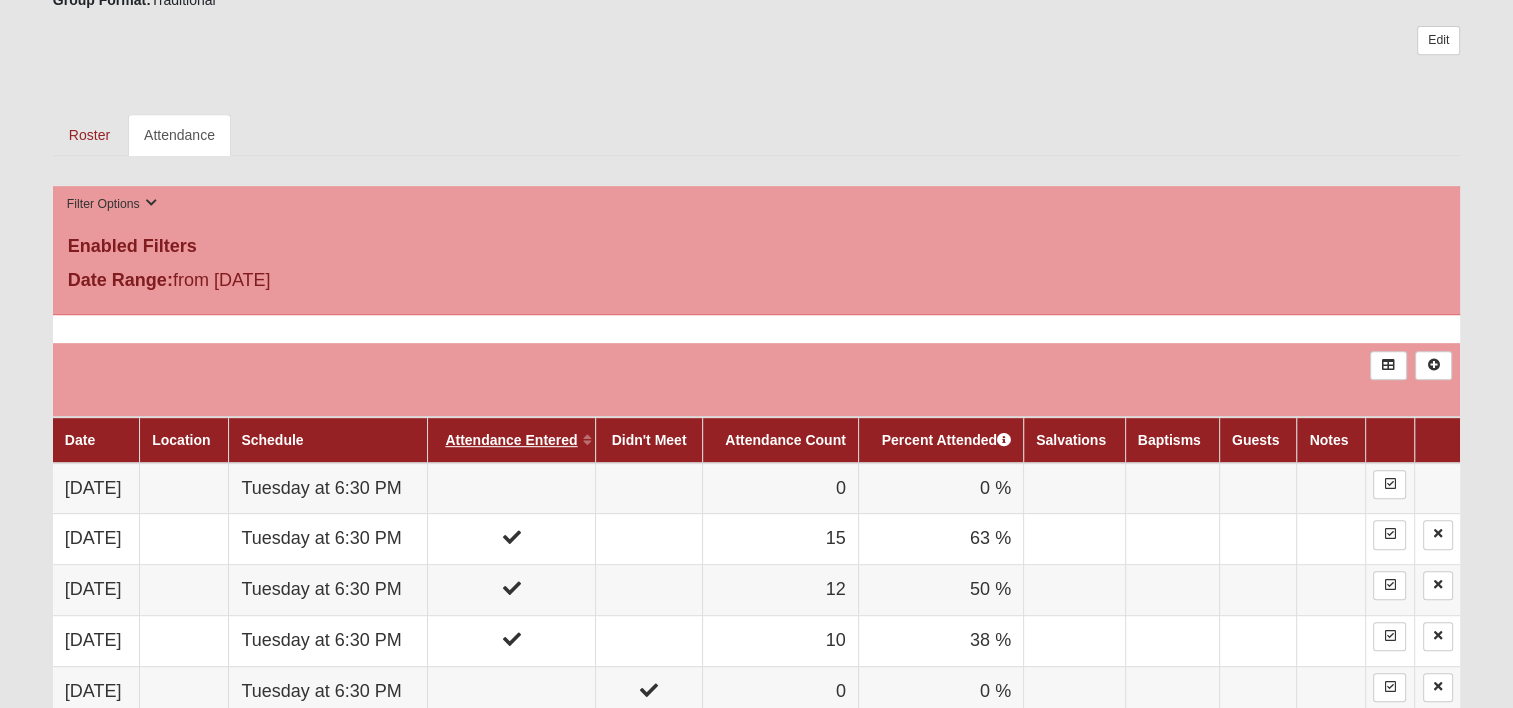 scroll, scrollTop: 888, scrollLeft: 0, axis: vertical 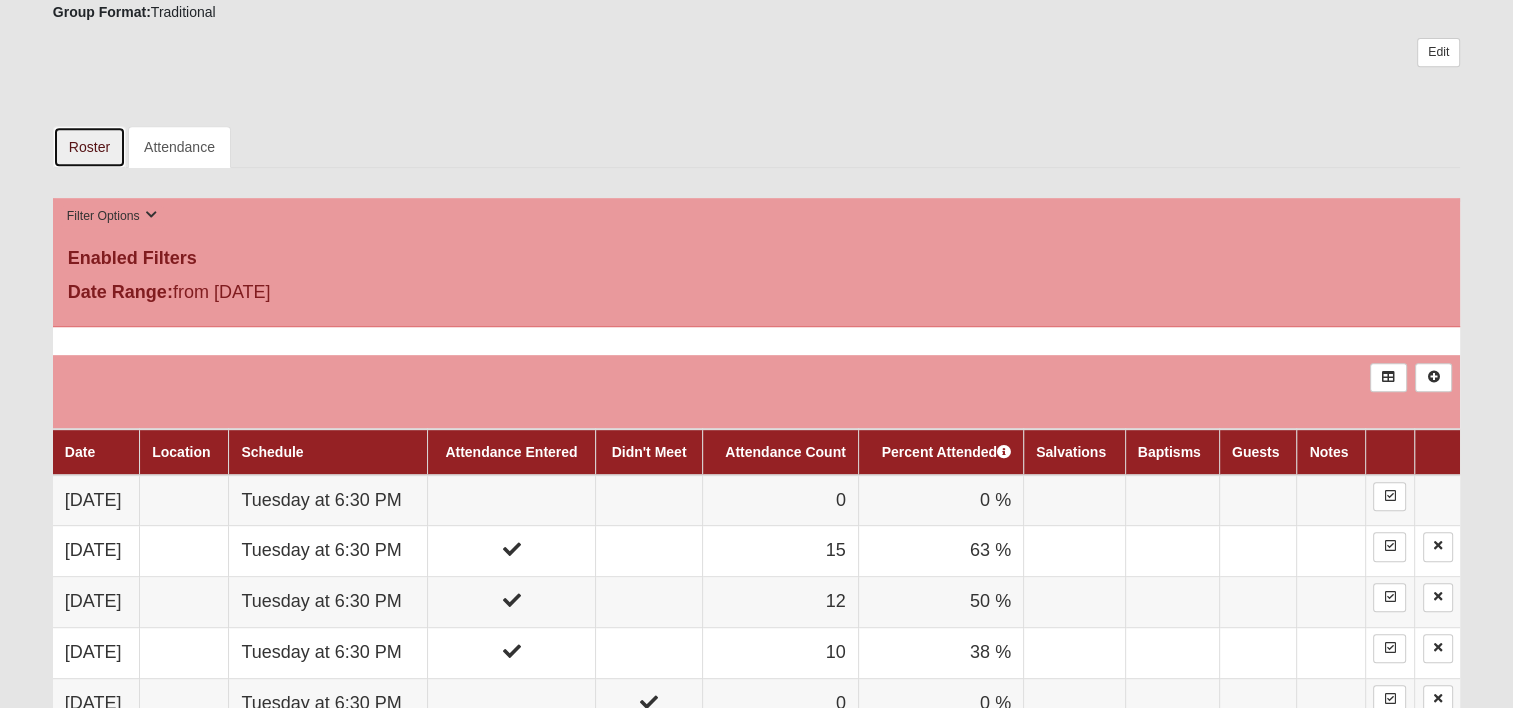 click on "Roster" at bounding box center [89, 147] 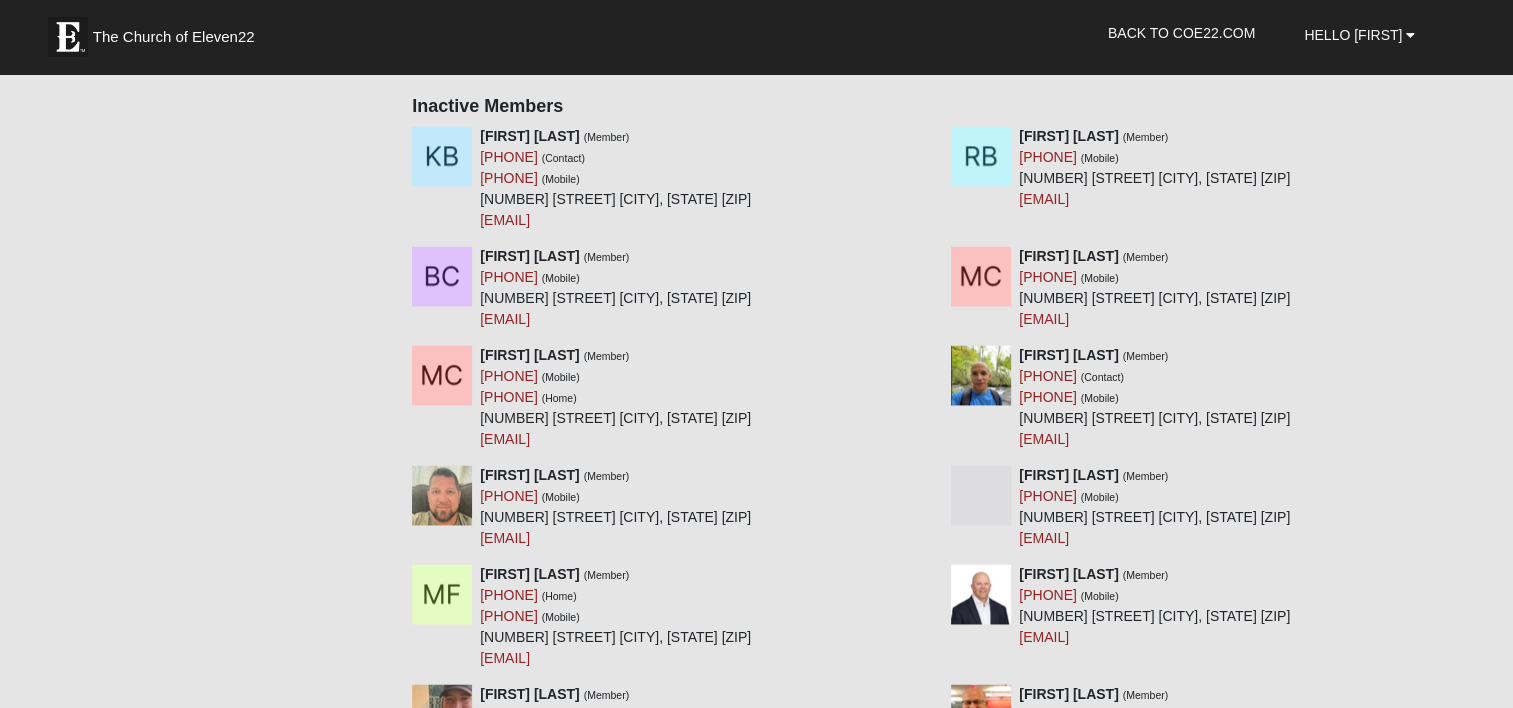 scroll, scrollTop: 2920, scrollLeft: 0, axis: vertical 